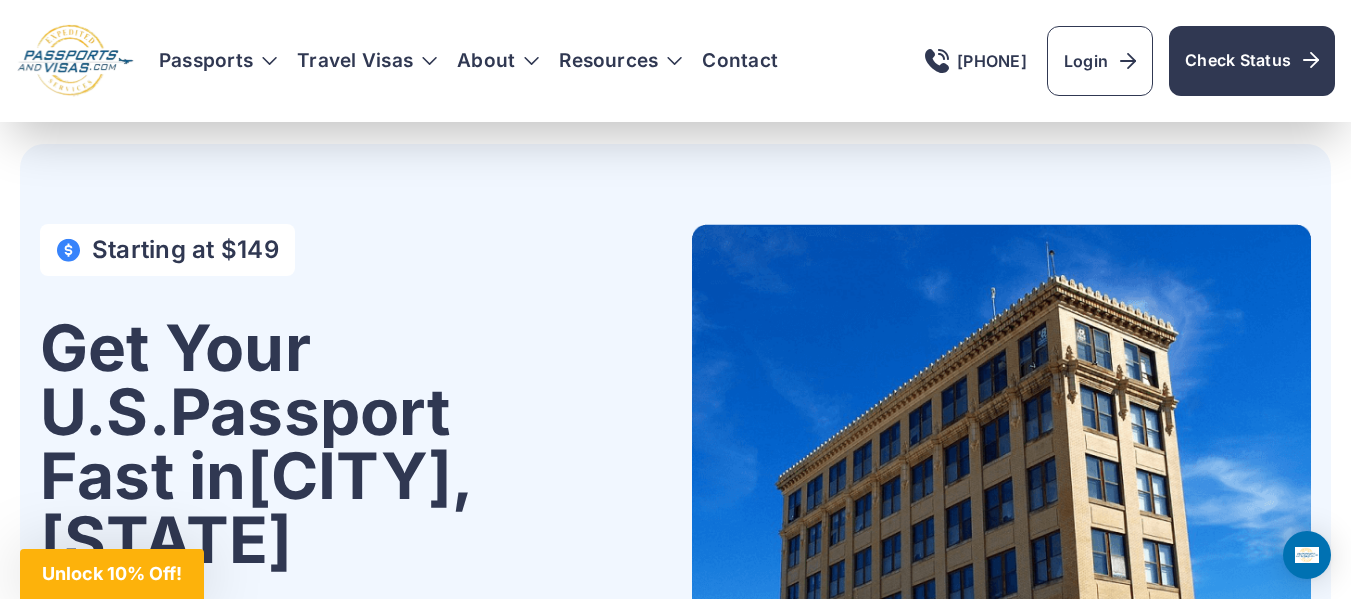 scroll, scrollTop: 2069, scrollLeft: 0, axis: vertical 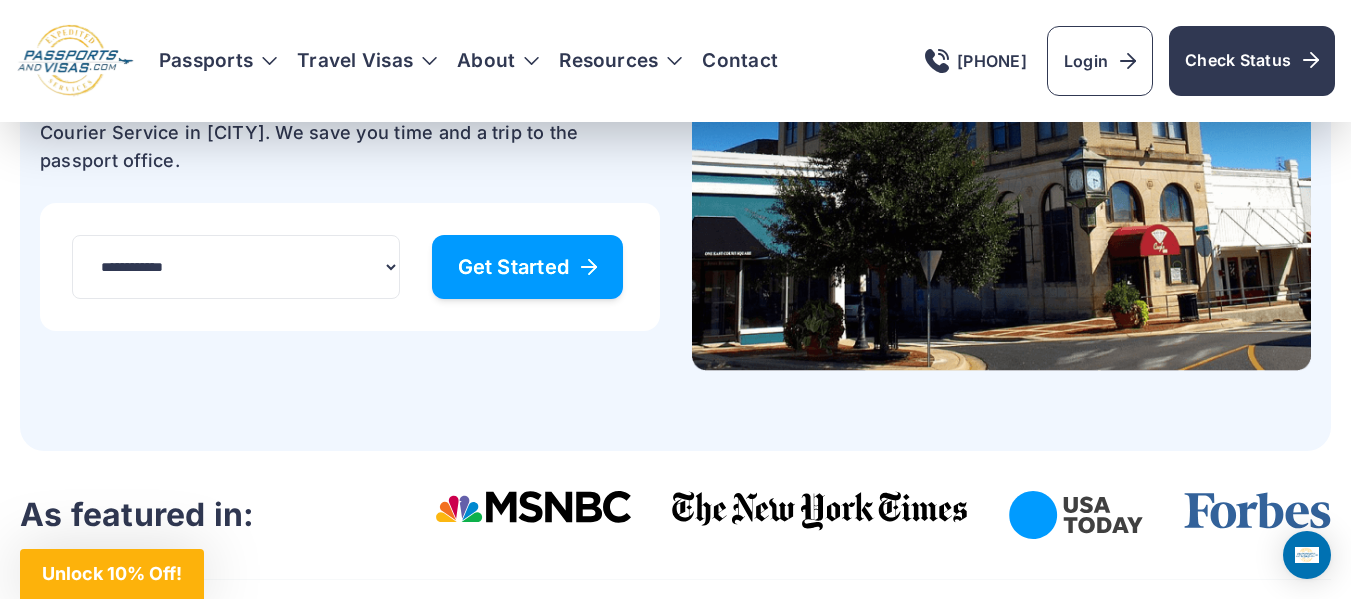 click on "Get Started" at bounding box center (528, 267) 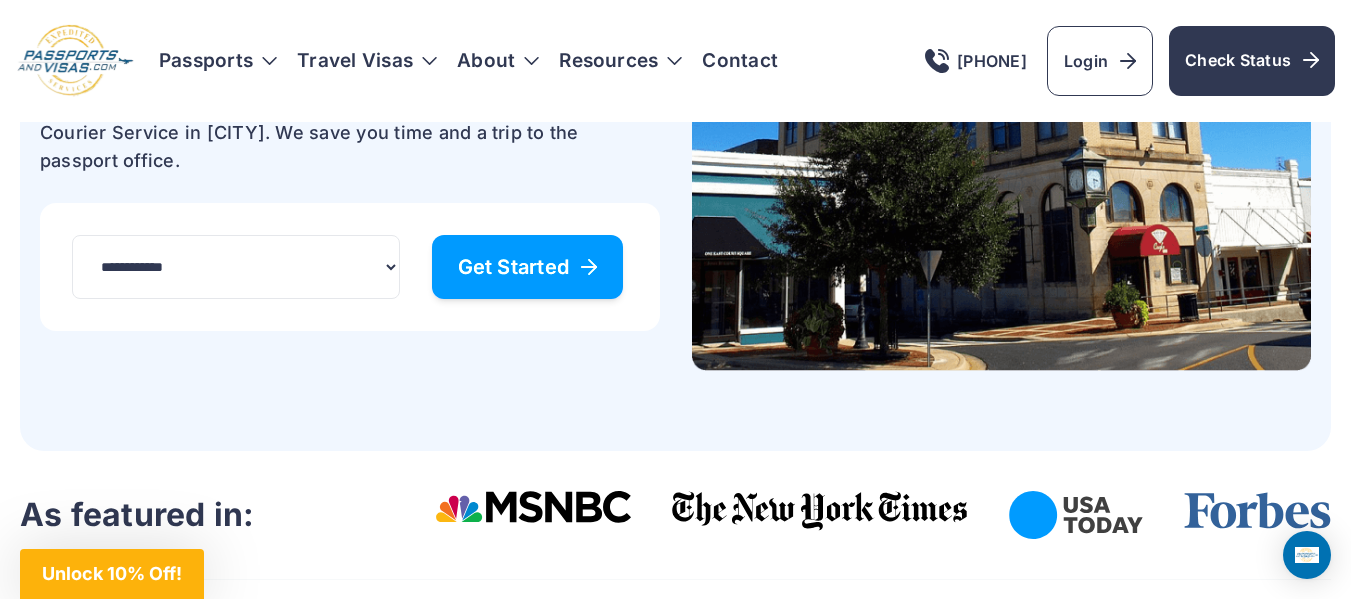 scroll, scrollTop: 0, scrollLeft: 0, axis: both 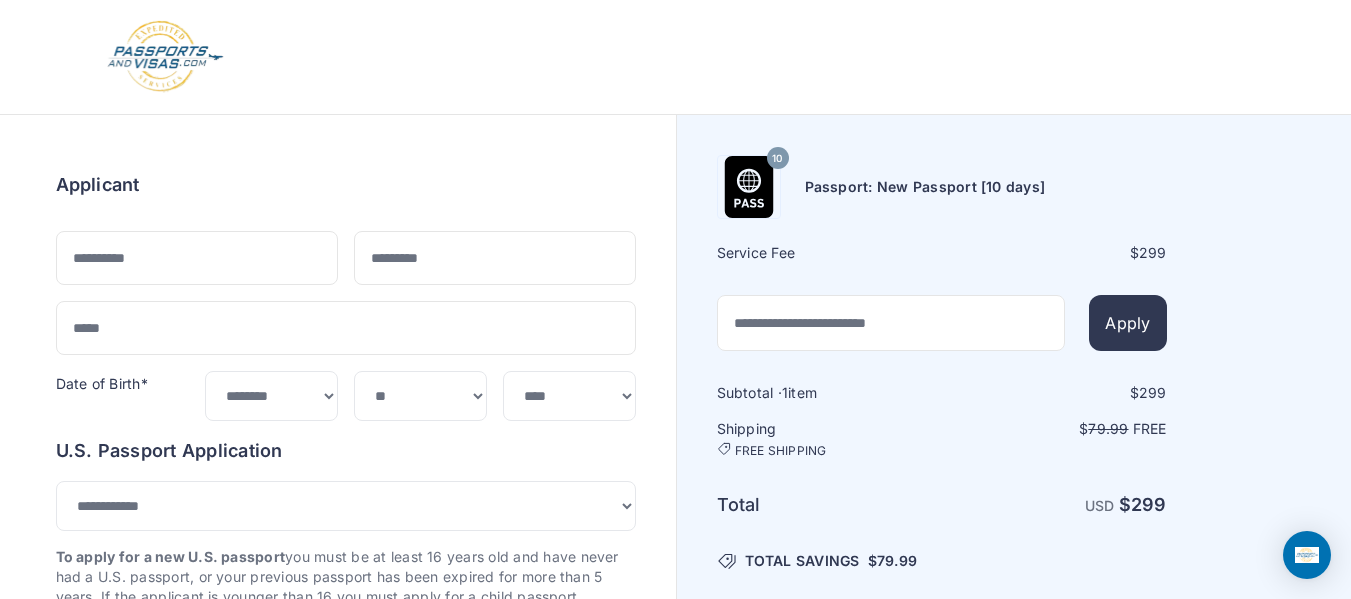 select on "**" 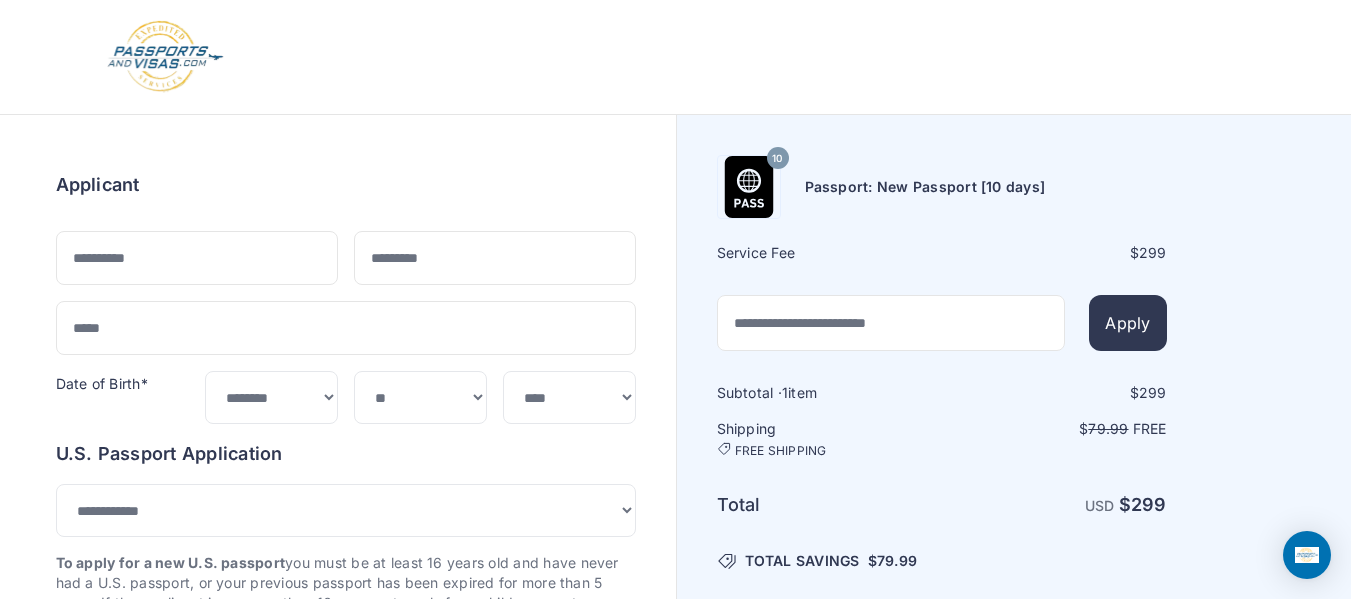 scroll, scrollTop: 0, scrollLeft: 0, axis: both 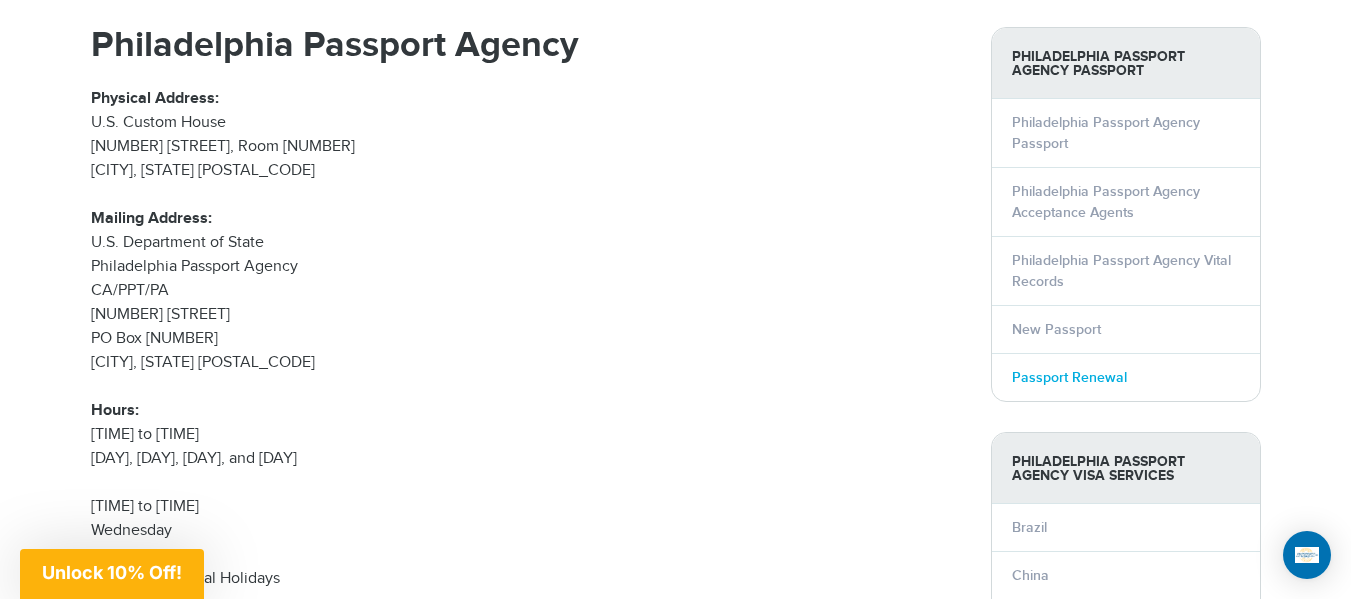click on "Passport Renewal" at bounding box center (1069, 377) 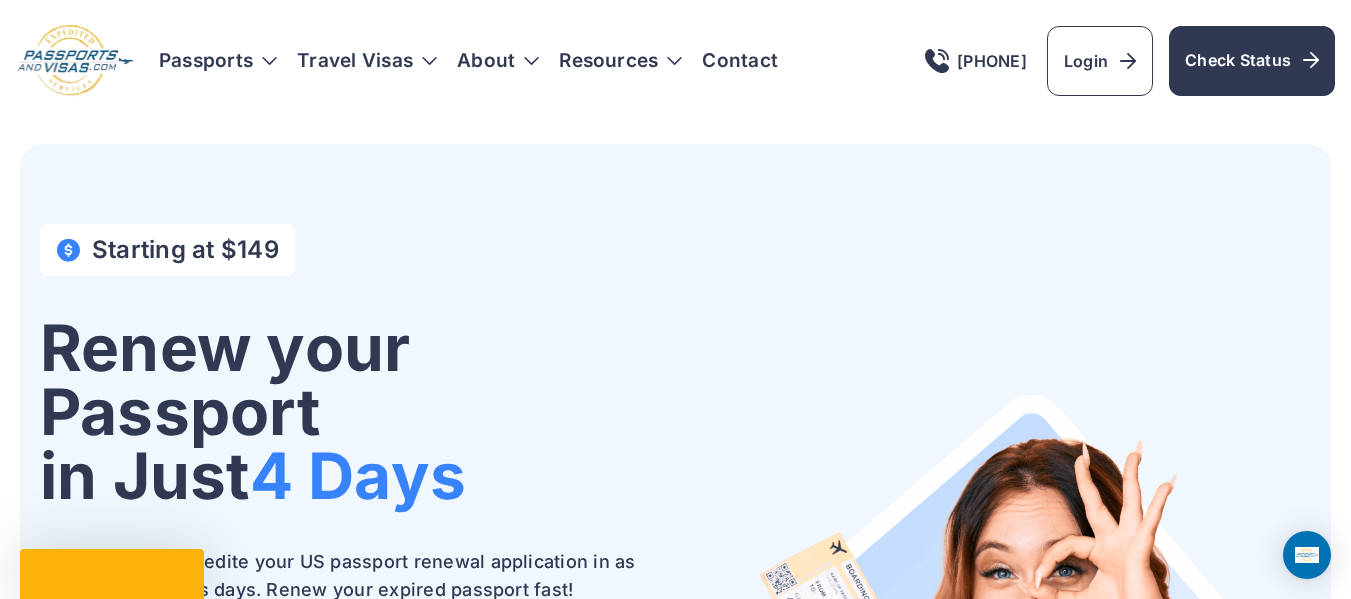 scroll, scrollTop: 0, scrollLeft: 0, axis: both 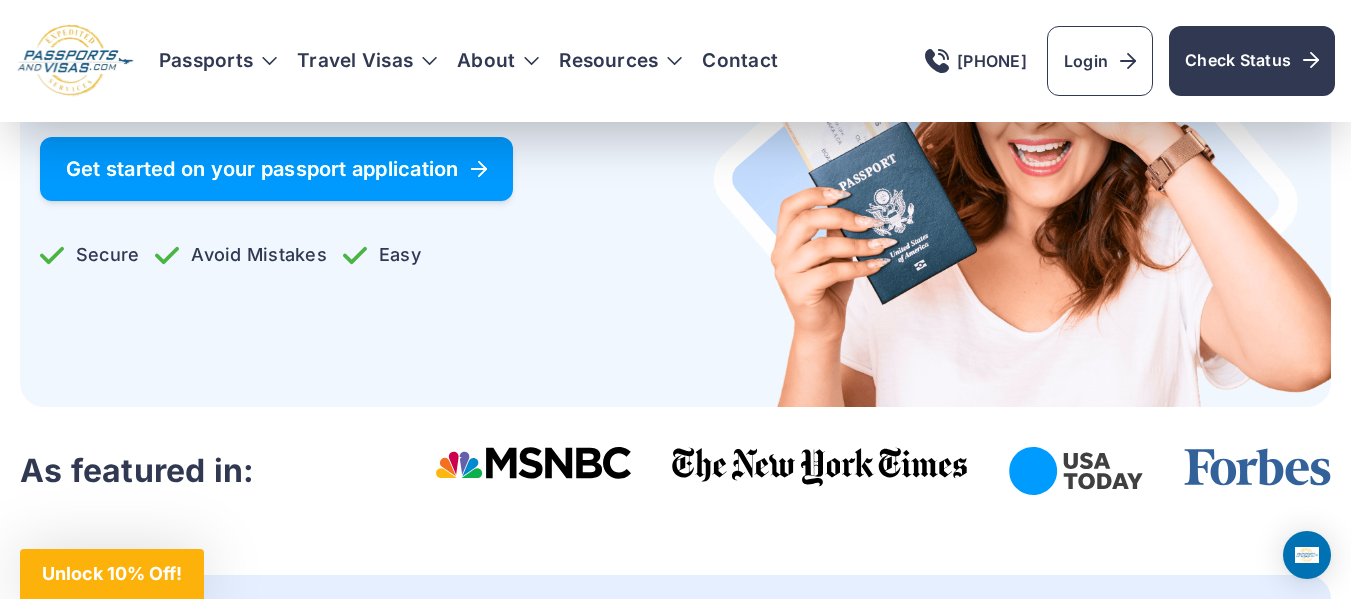 click 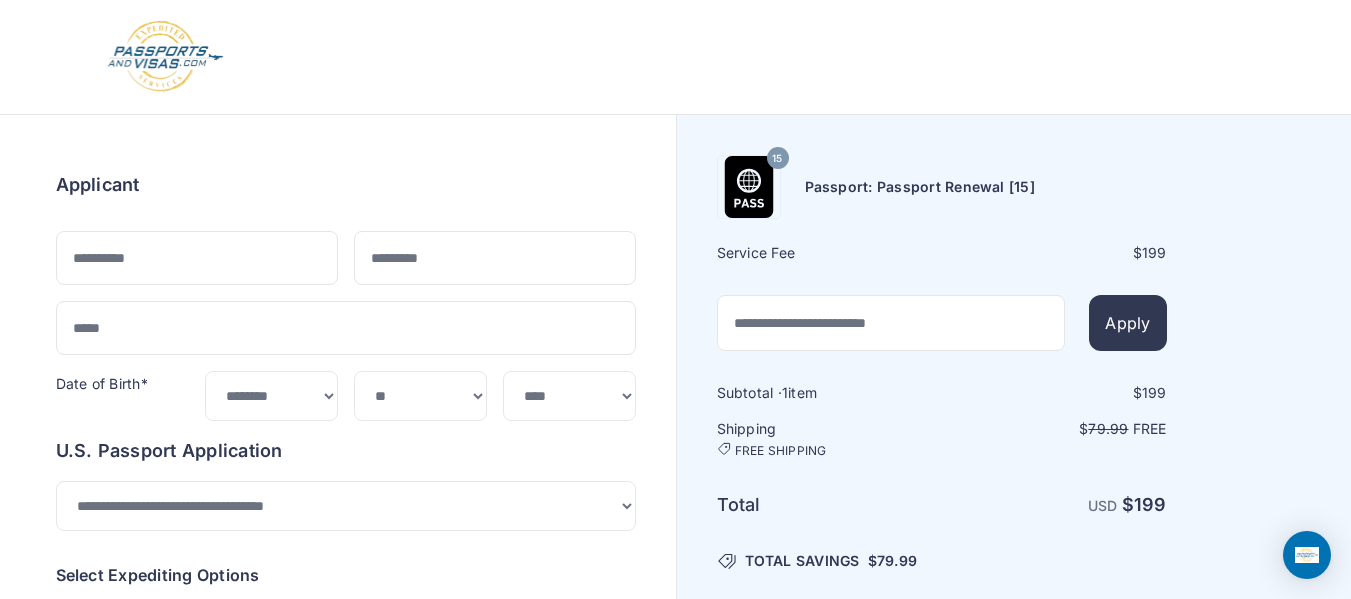 select on "**" 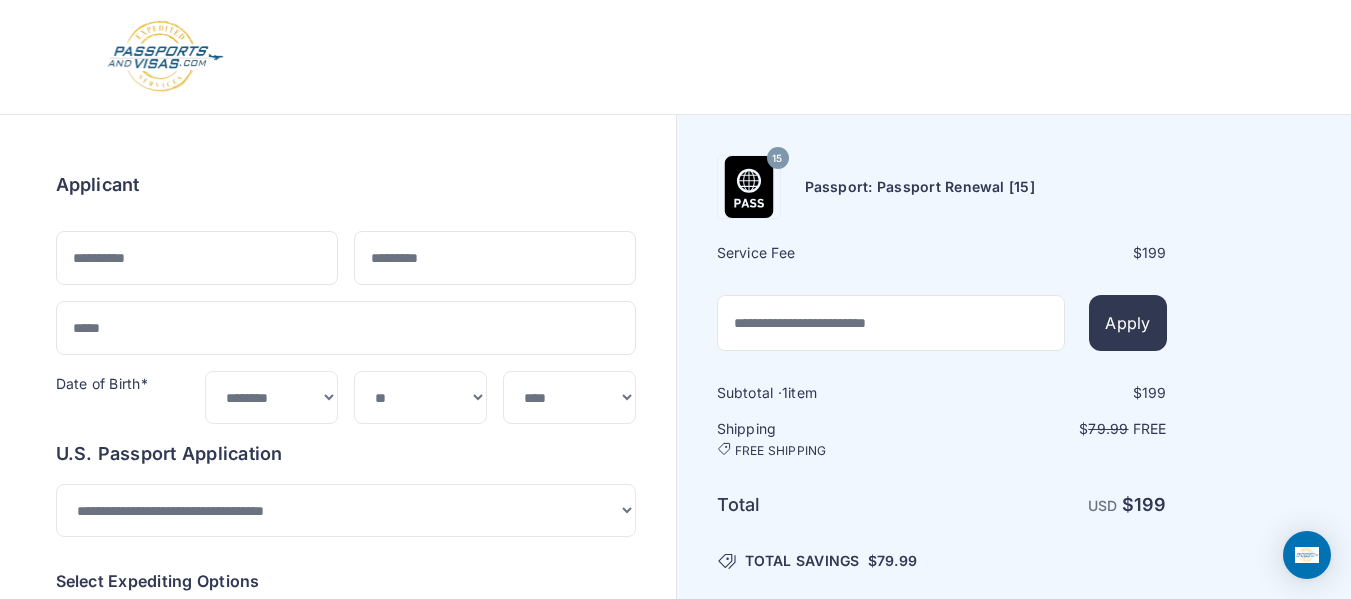 scroll, scrollTop: 0, scrollLeft: 0, axis: both 